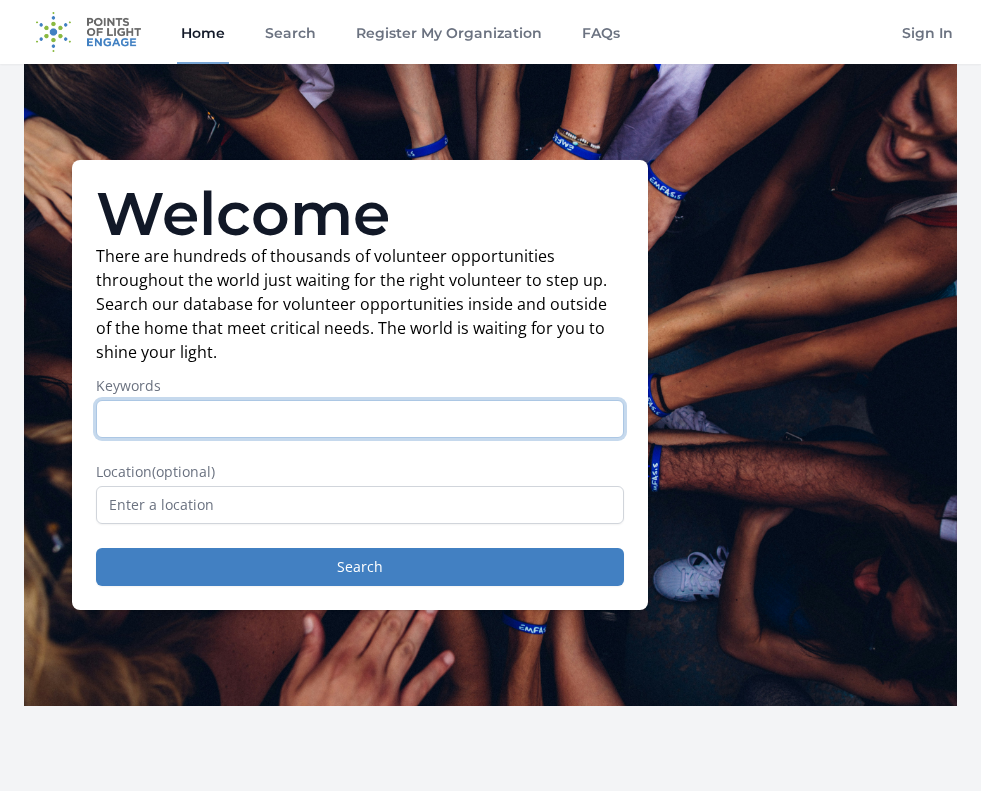 scroll, scrollTop: 0, scrollLeft: 0, axis: both 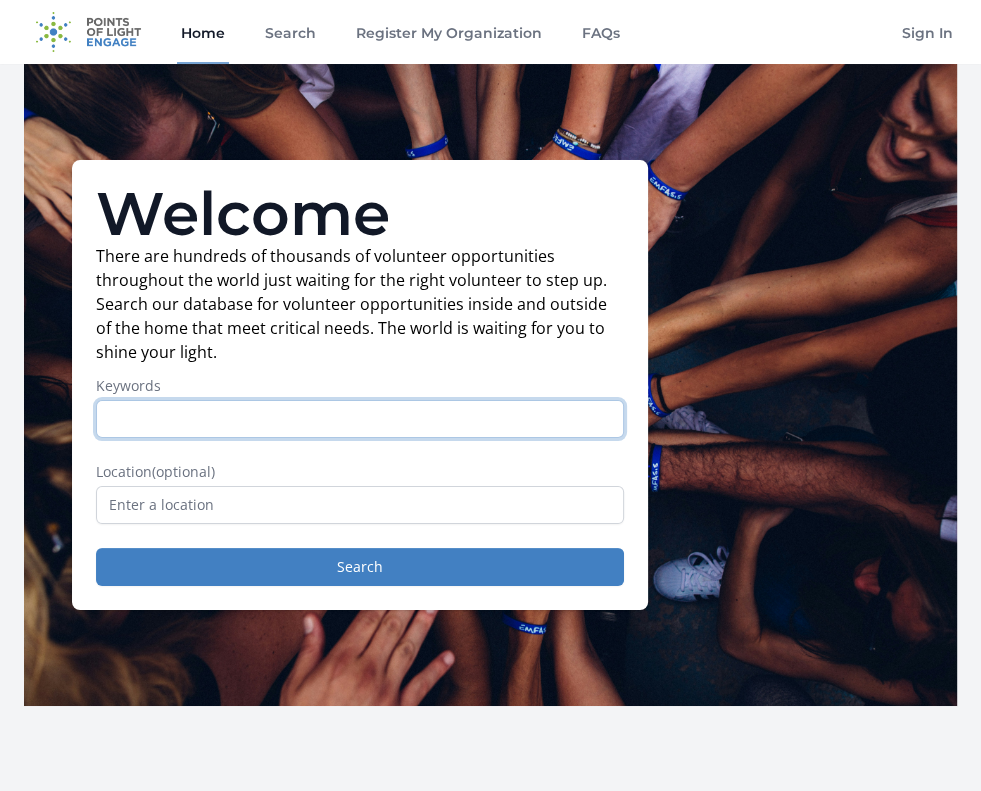 click on "Keywords" at bounding box center [360, 419] 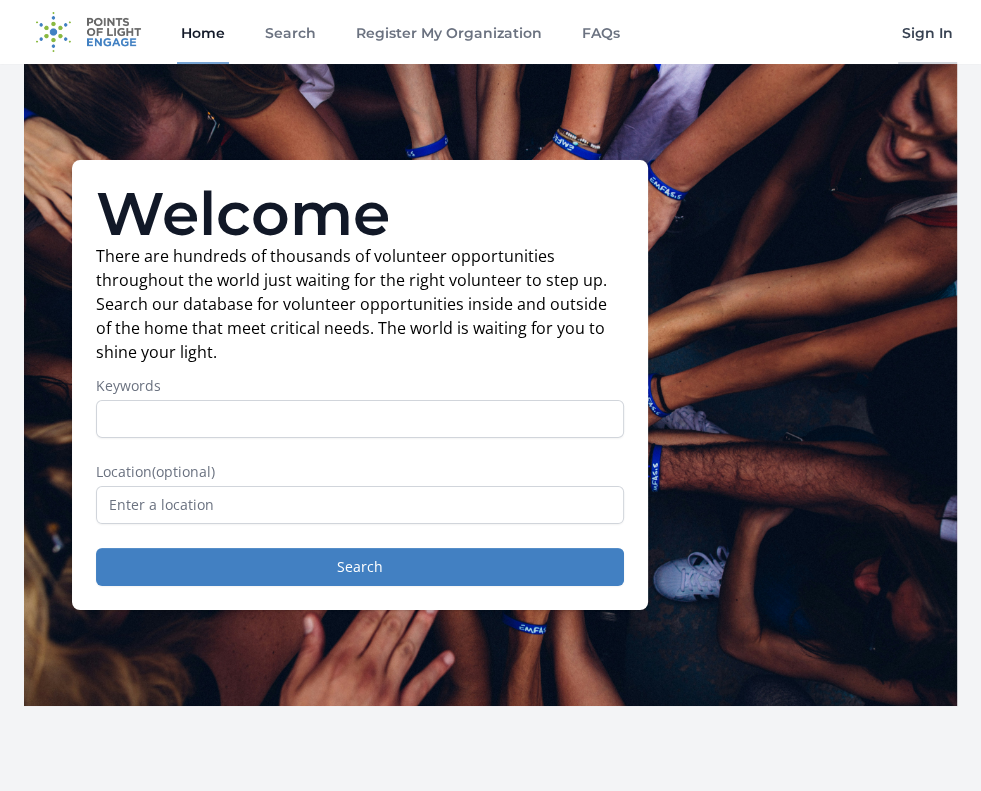 click on "Sign In" at bounding box center [927, 32] 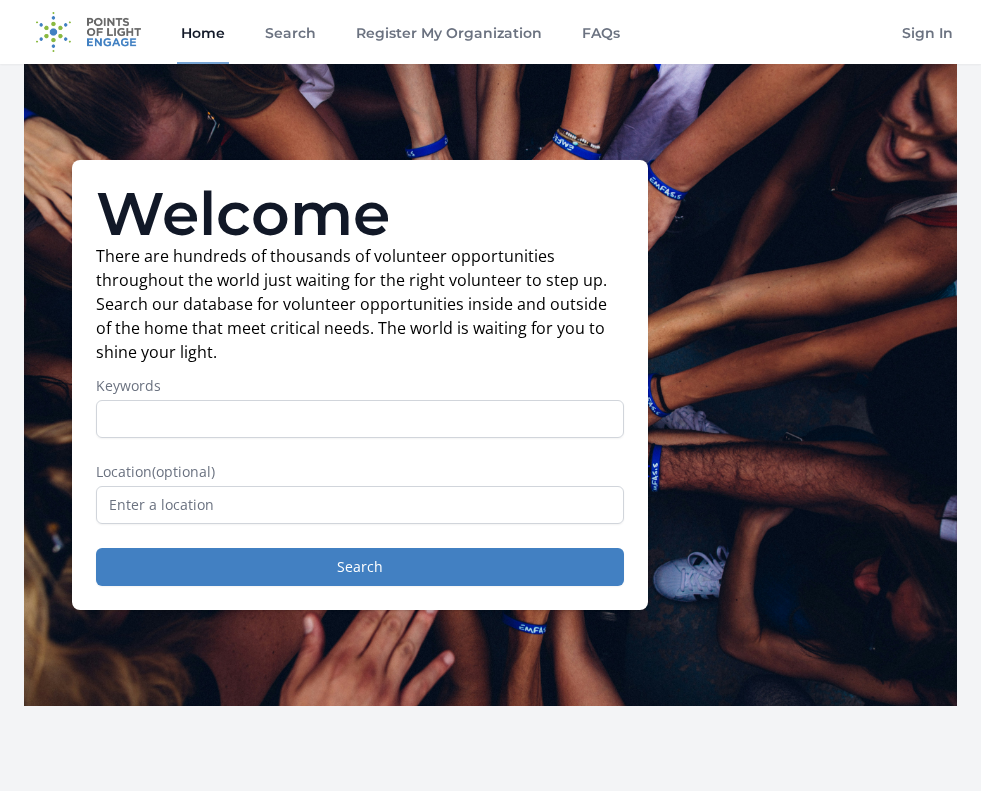 scroll, scrollTop: 0, scrollLeft: 0, axis: both 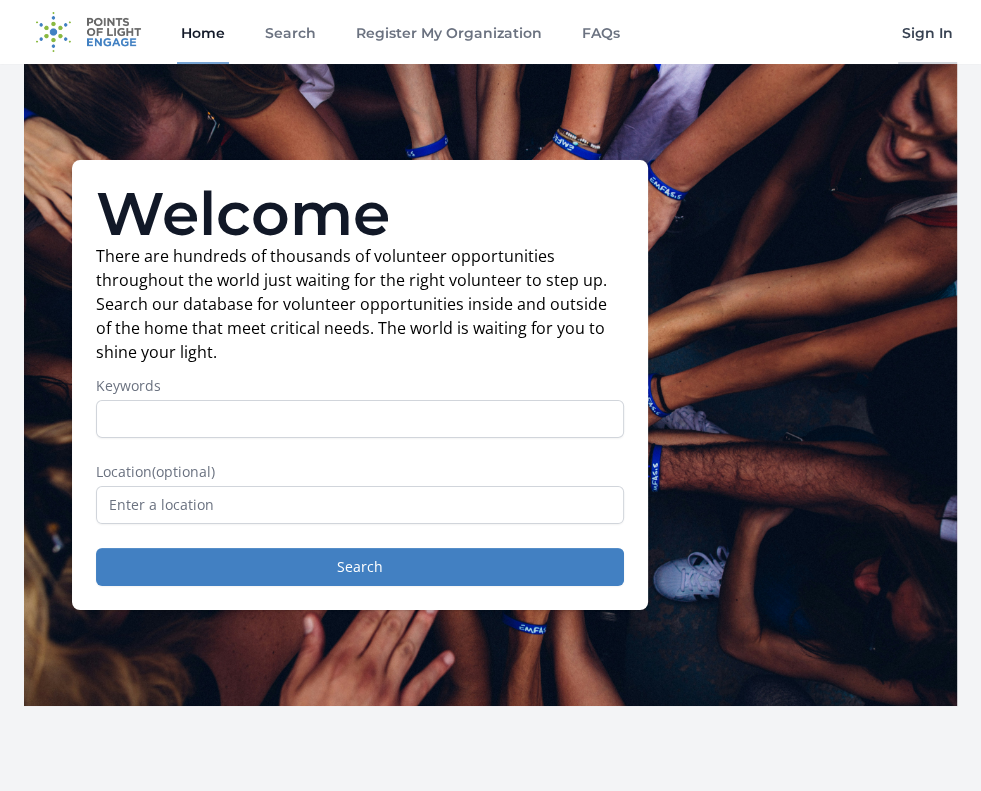 click on "Sign In" at bounding box center (927, 32) 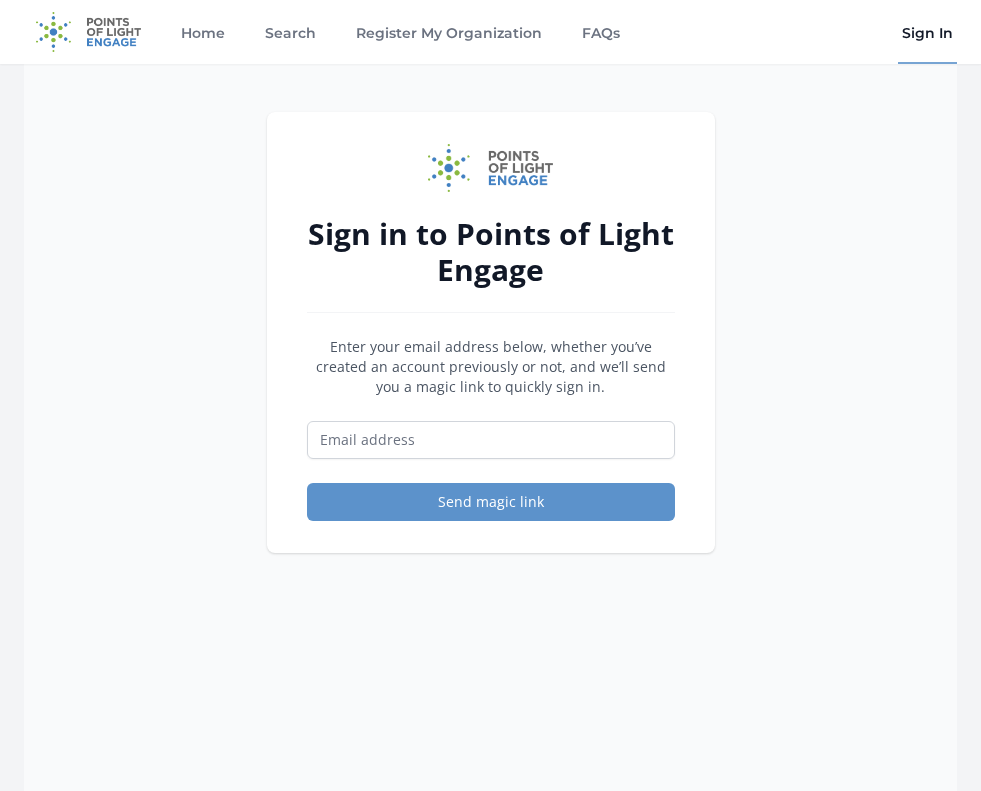 scroll, scrollTop: 0, scrollLeft: 0, axis: both 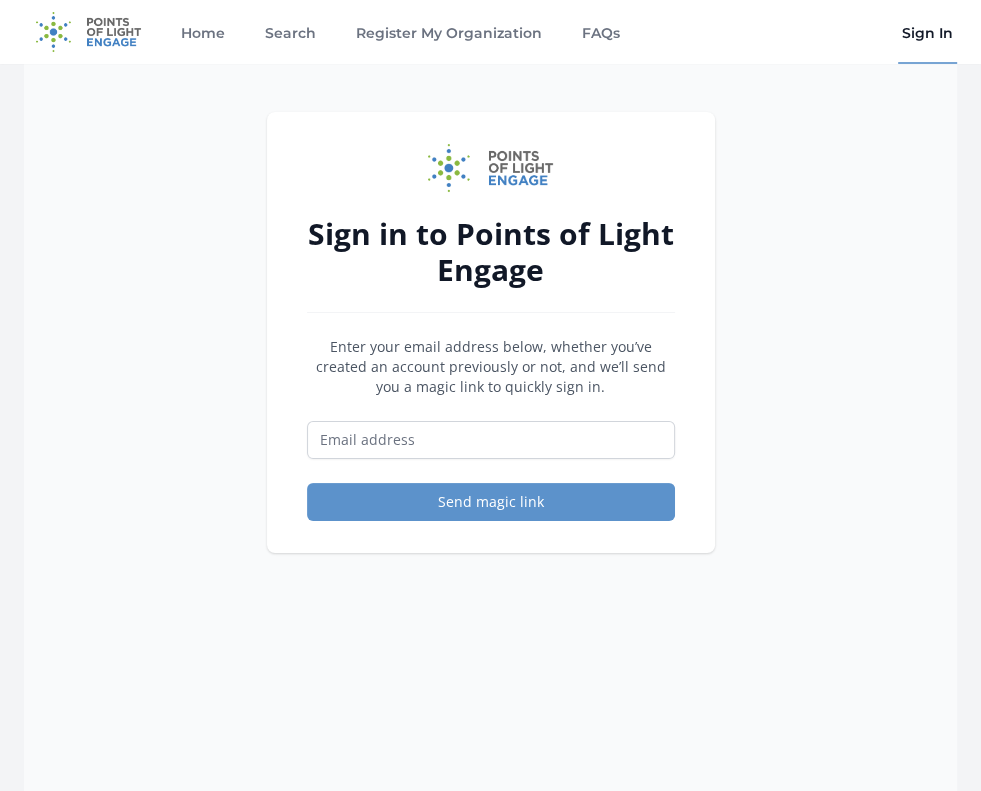 click on "Enter your email address below, whether you’ve created an account previously or not, and we’ll send you a magic link to quickly sign in.
Send magic link" at bounding box center (491, 429) 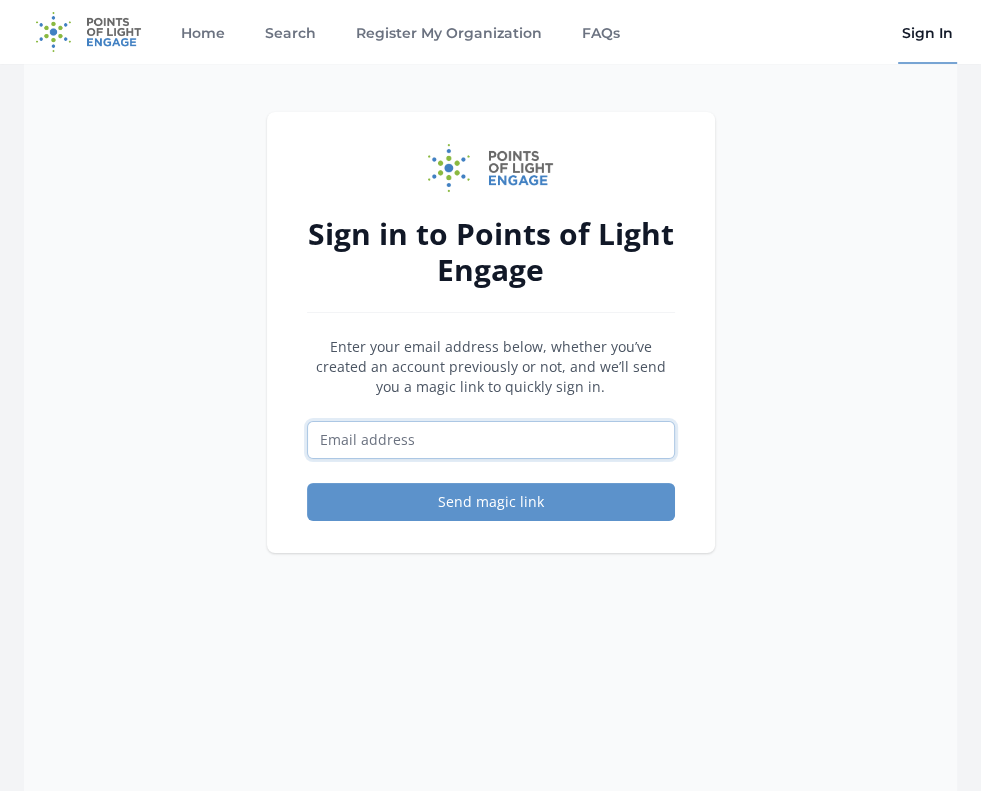 click at bounding box center (491, 440) 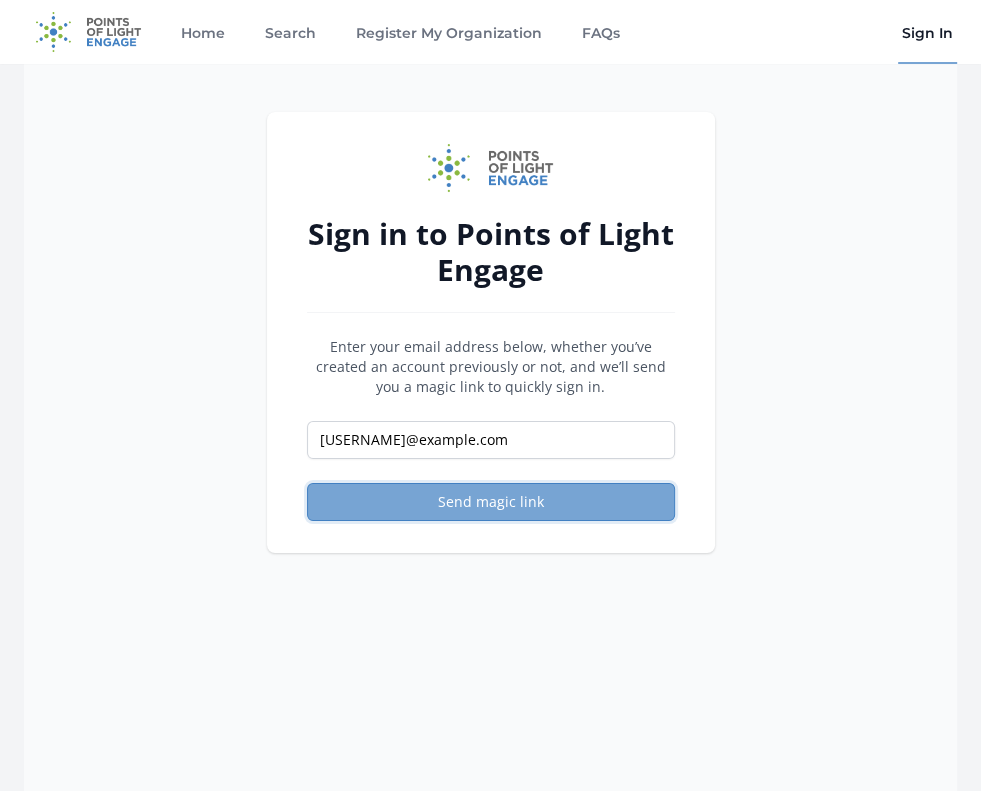 click on "Send magic link" at bounding box center (491, 502) 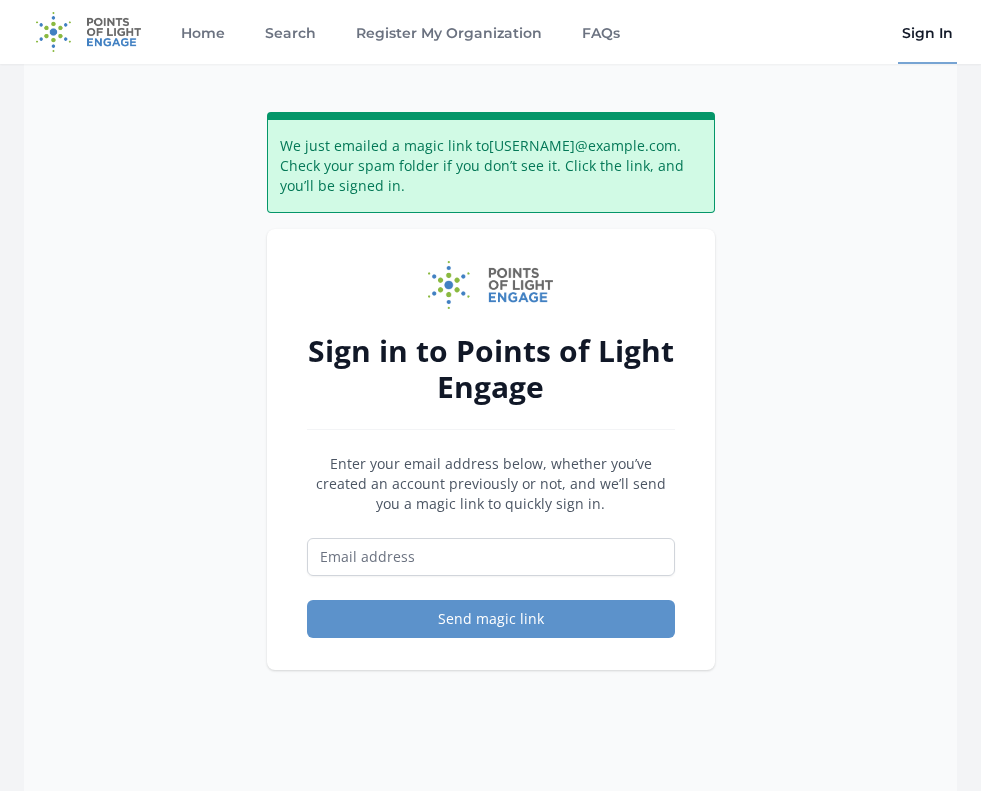 scroll, scrollTop: 0, scrollLeft: 0, axis: both 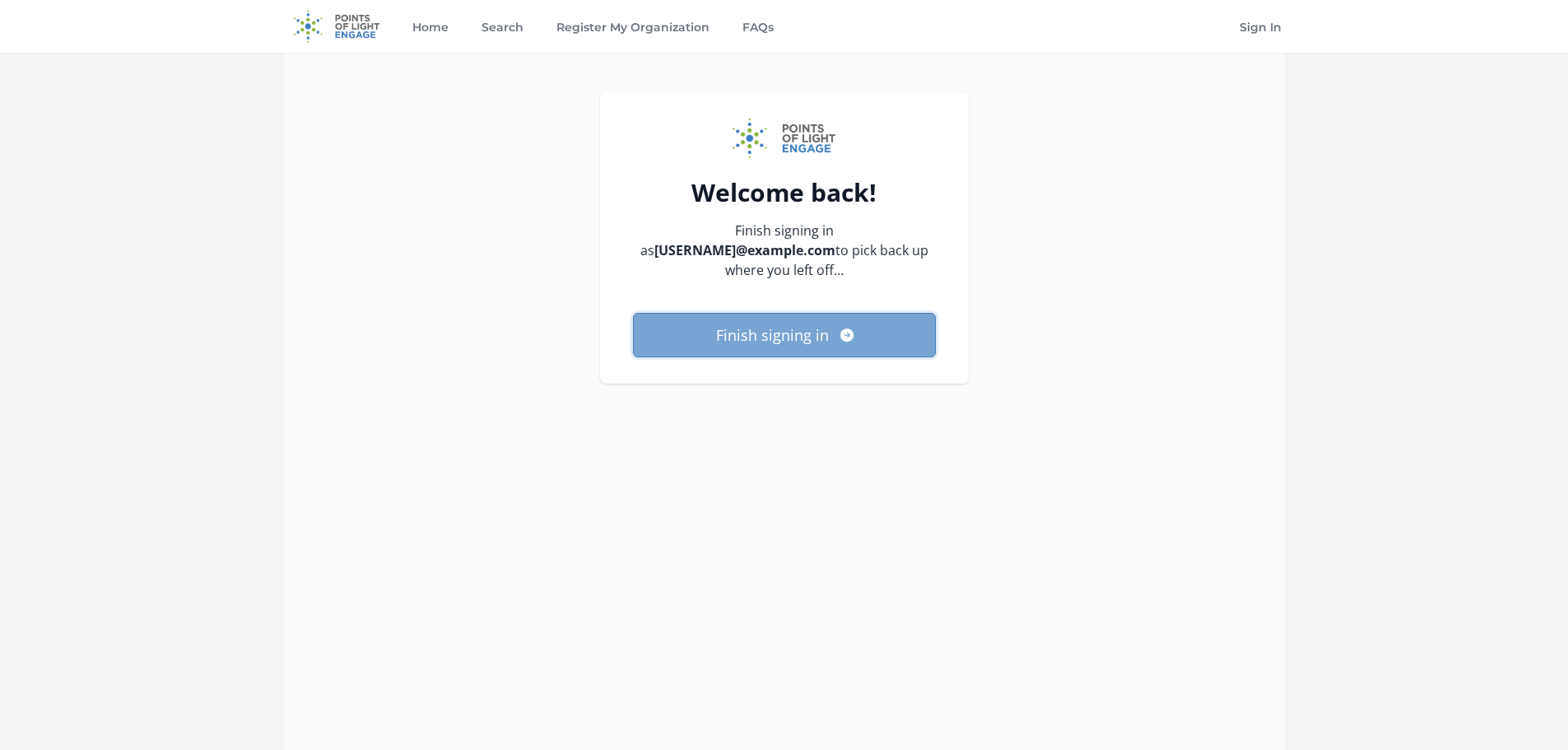click 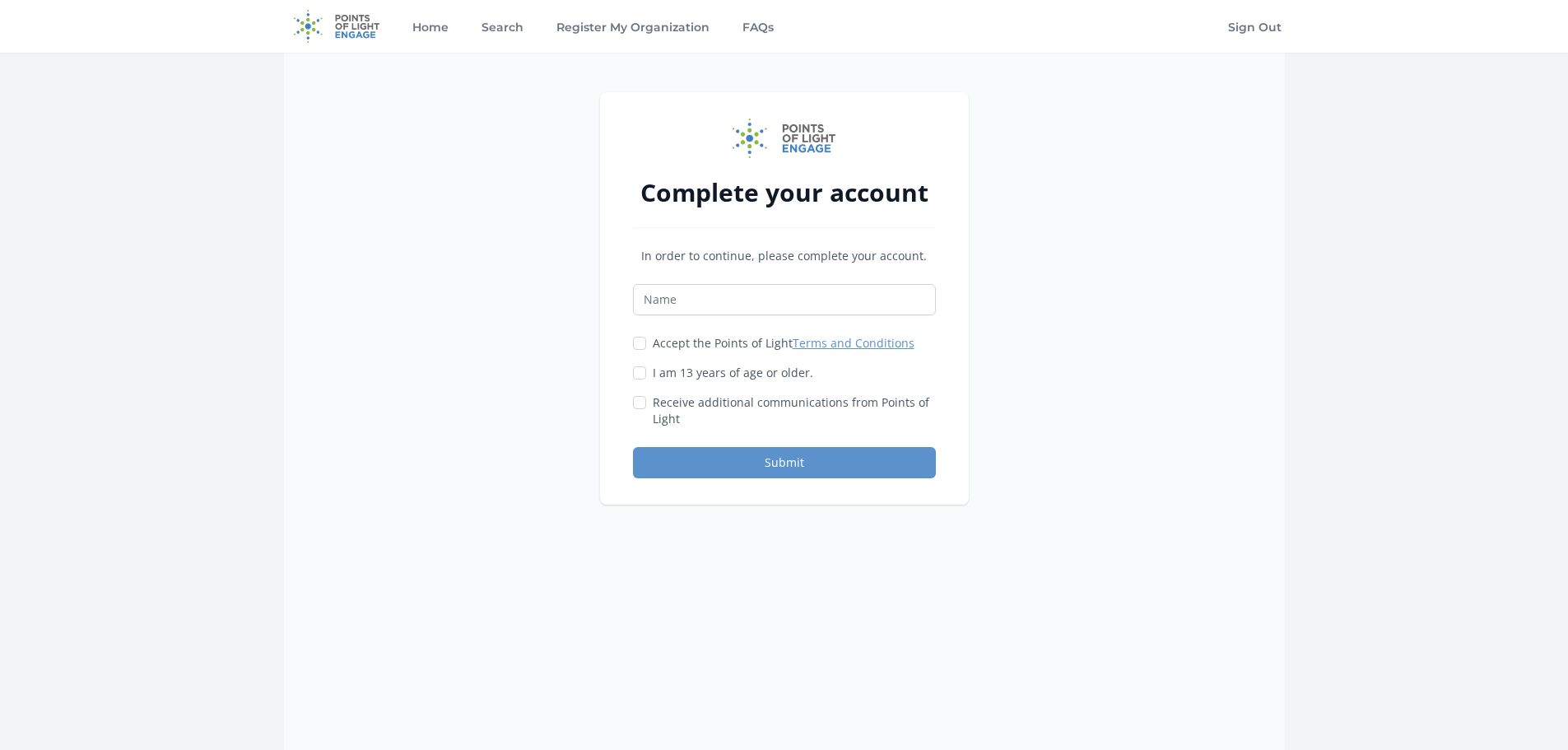 scroll, scrollTop: 0, scrollLeft: 0, axis: both 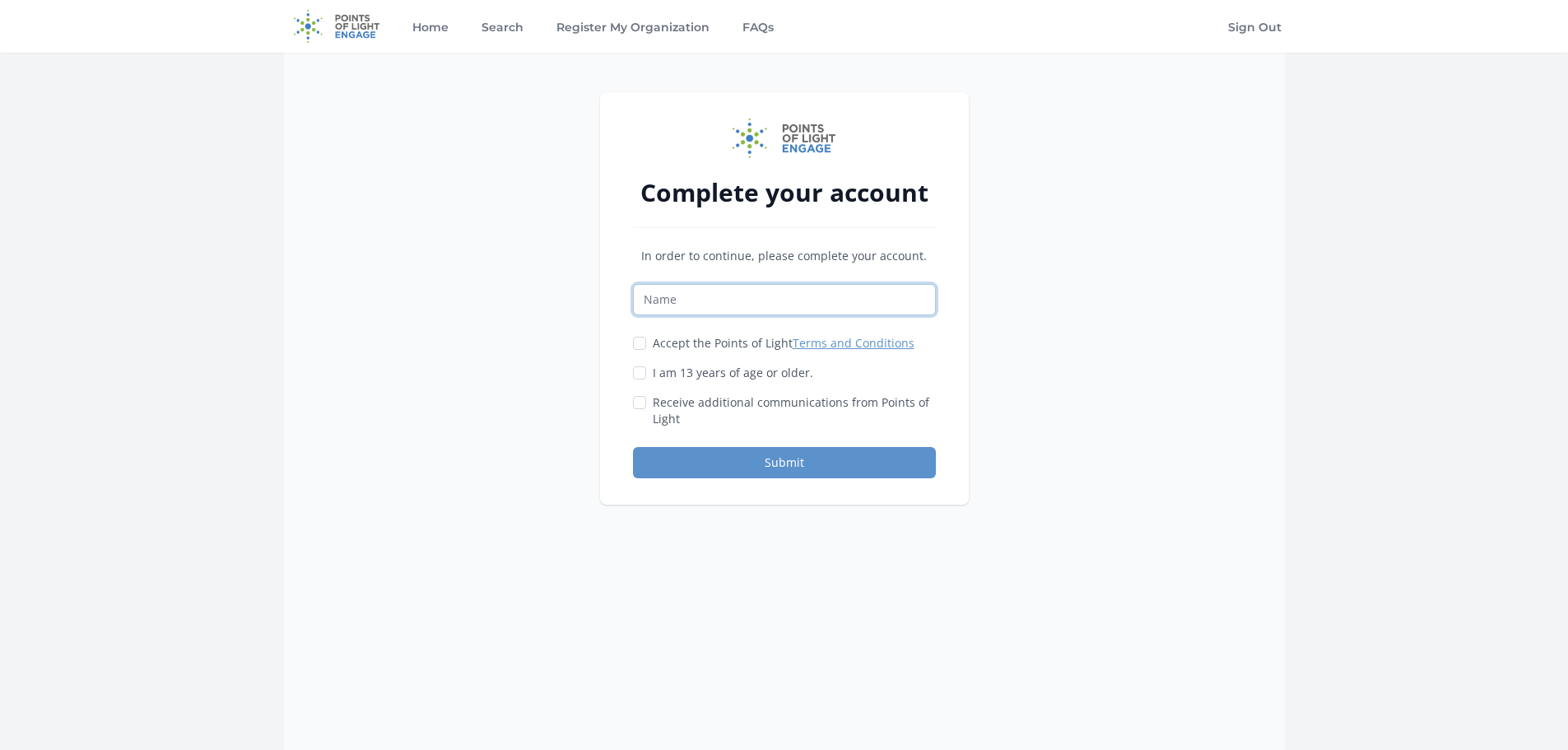 click at bounding box center [784, 300] 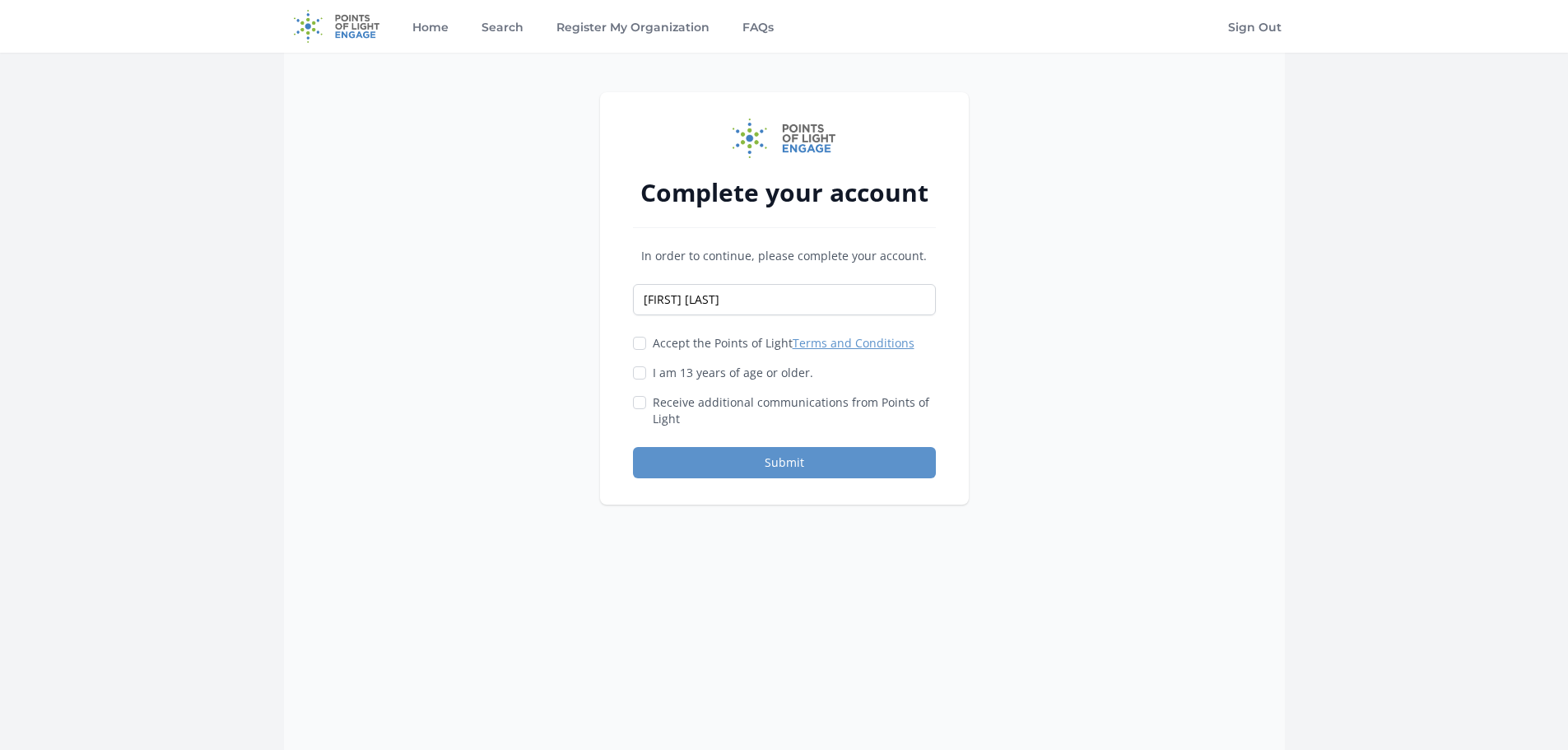 click on "Accept the Points of Light  Terms and Conditions" at bounding box center [784, 343] 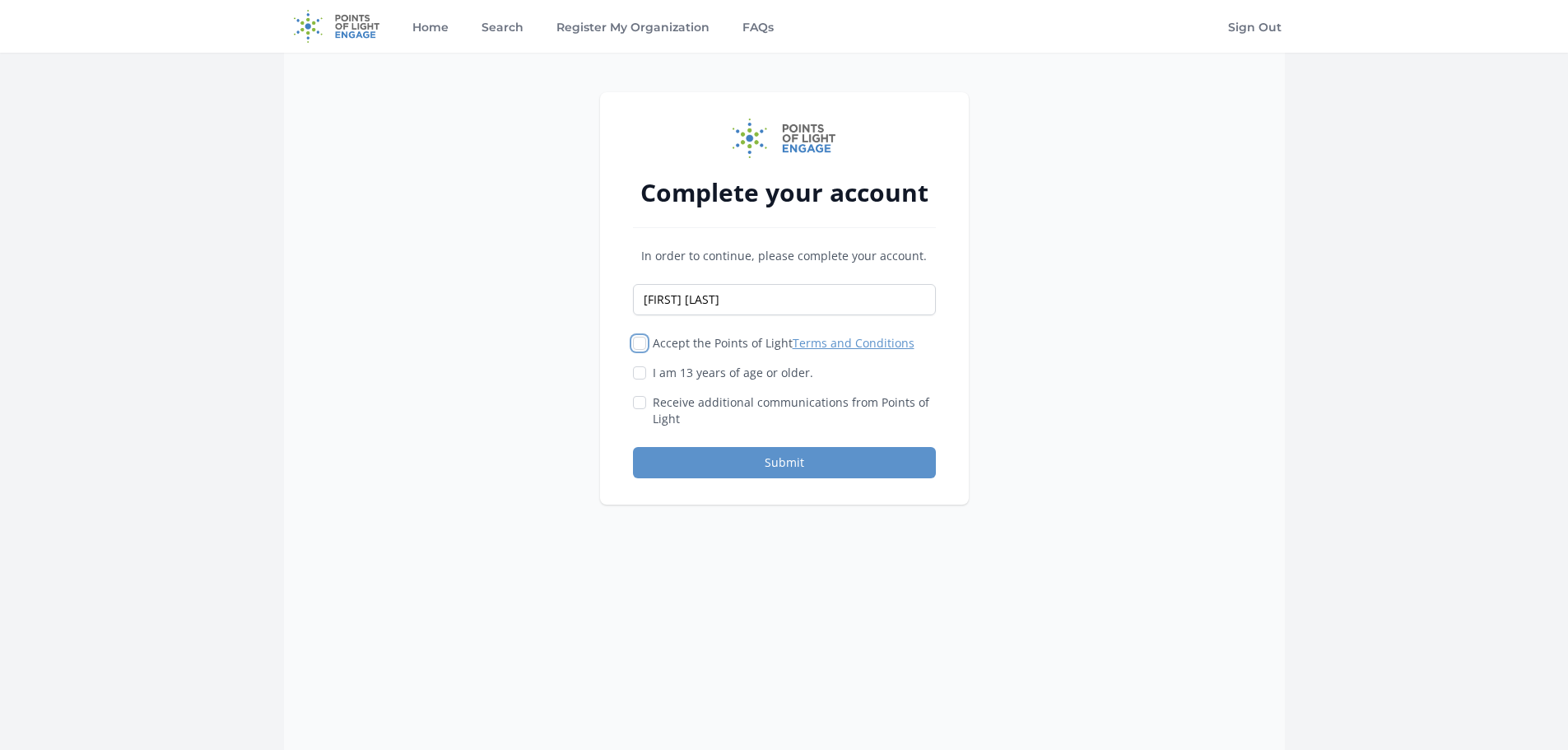 click on "Accept the Points of Light  Terms and Conditions" at bounding box center [640, 343] 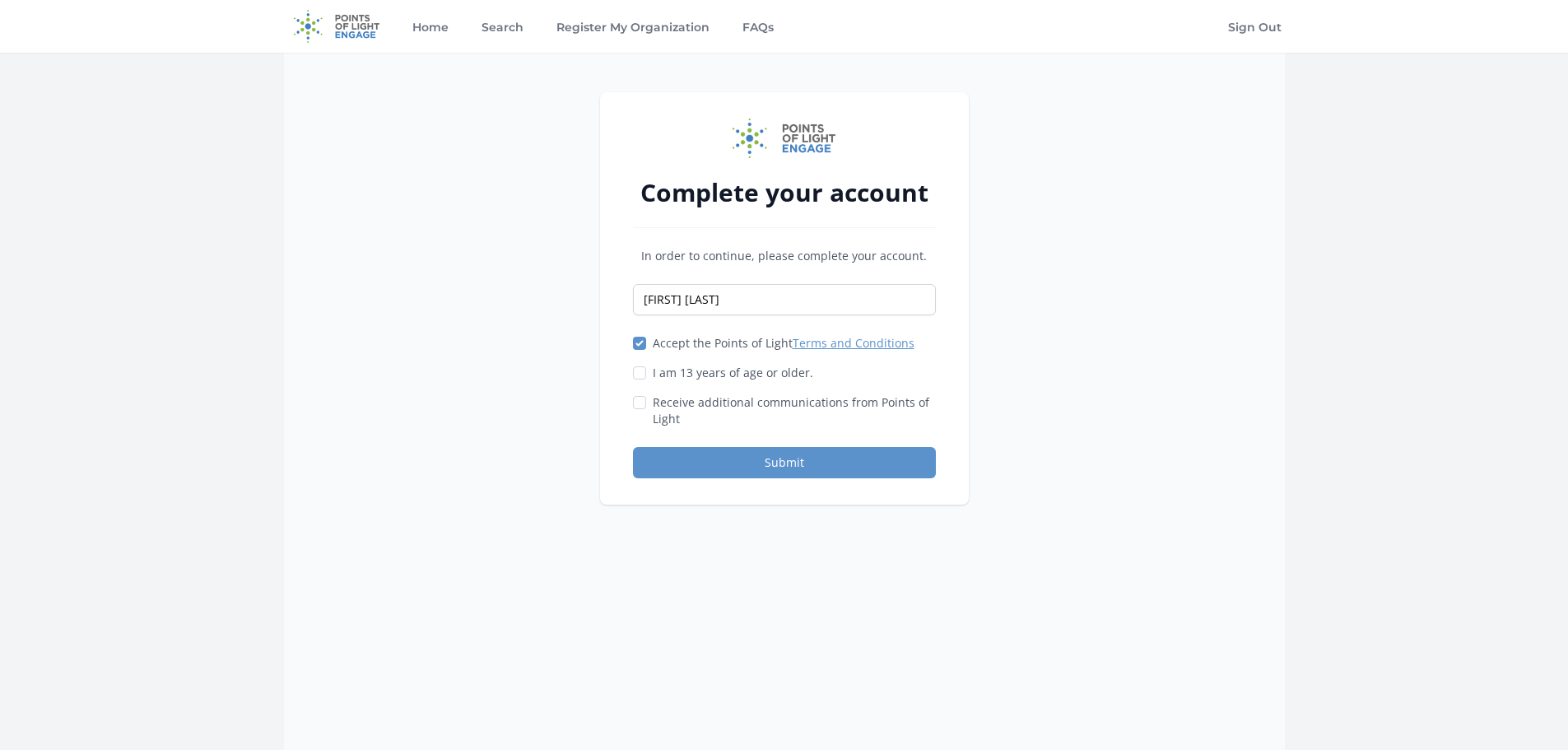 click on "I am 13 years of age or older." at bounding box center (733, 373) 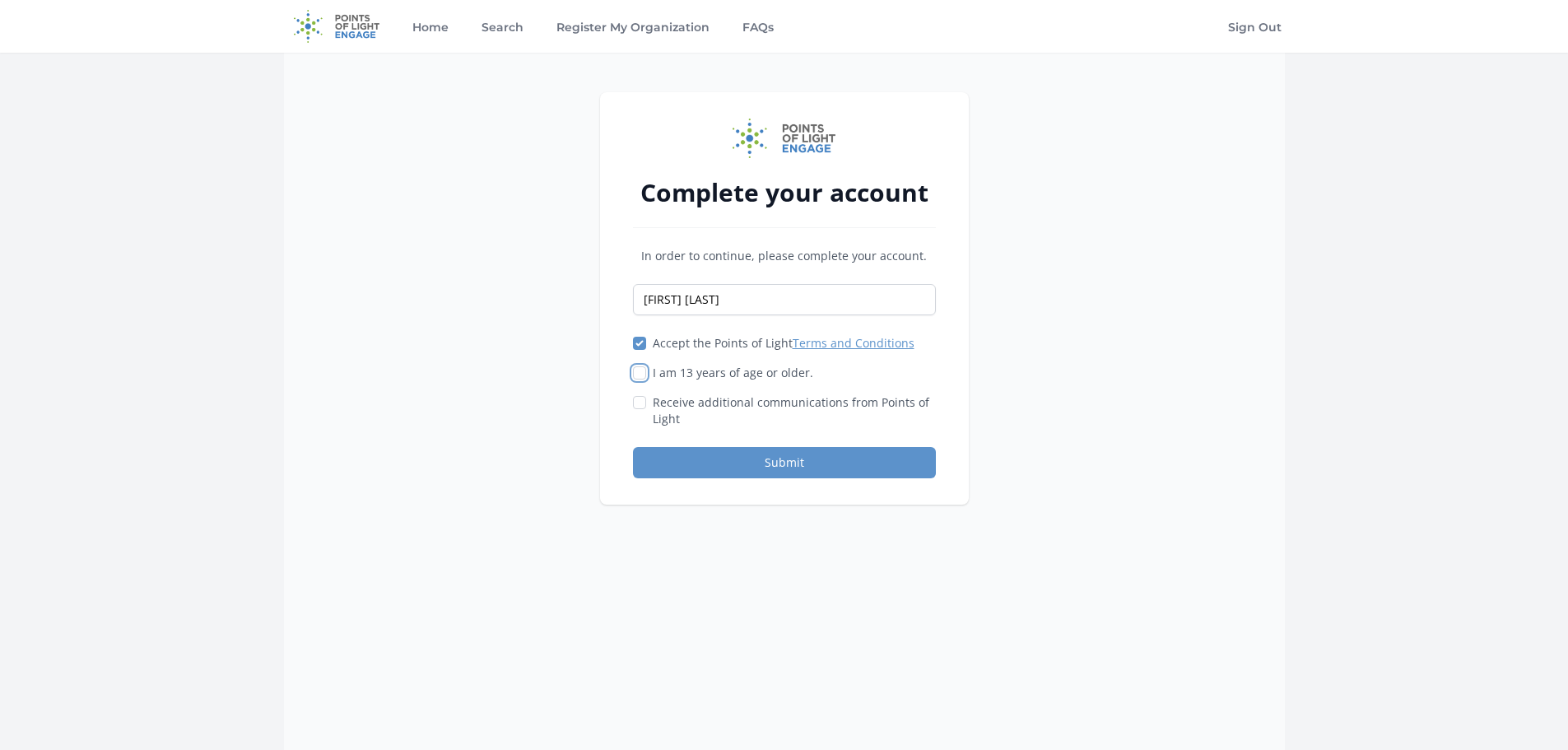 click on "I am 13 years of age or older." at bounding box center [640, 373] 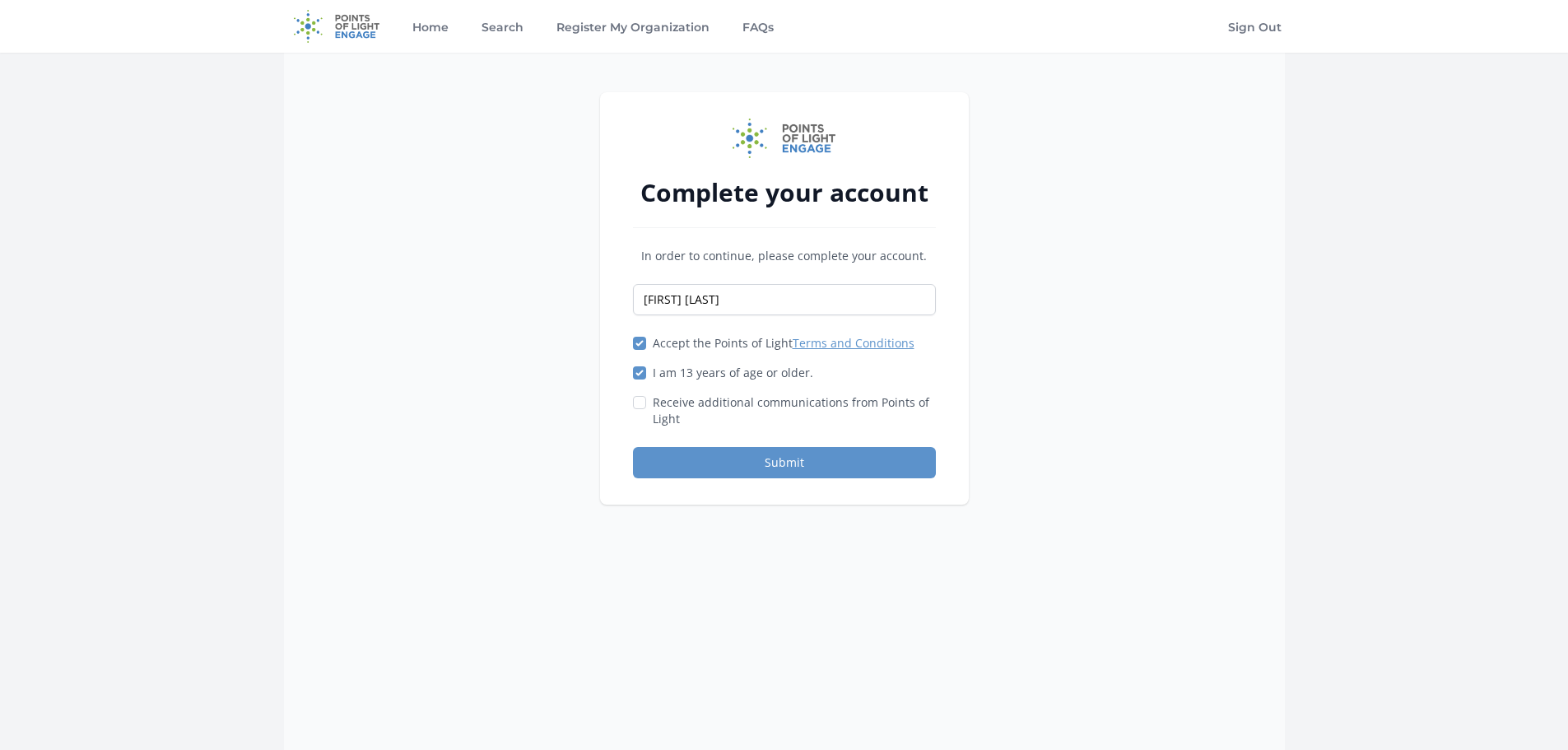 click on "Receive additional communications from Points of Light" at bounding box center [794, 411] 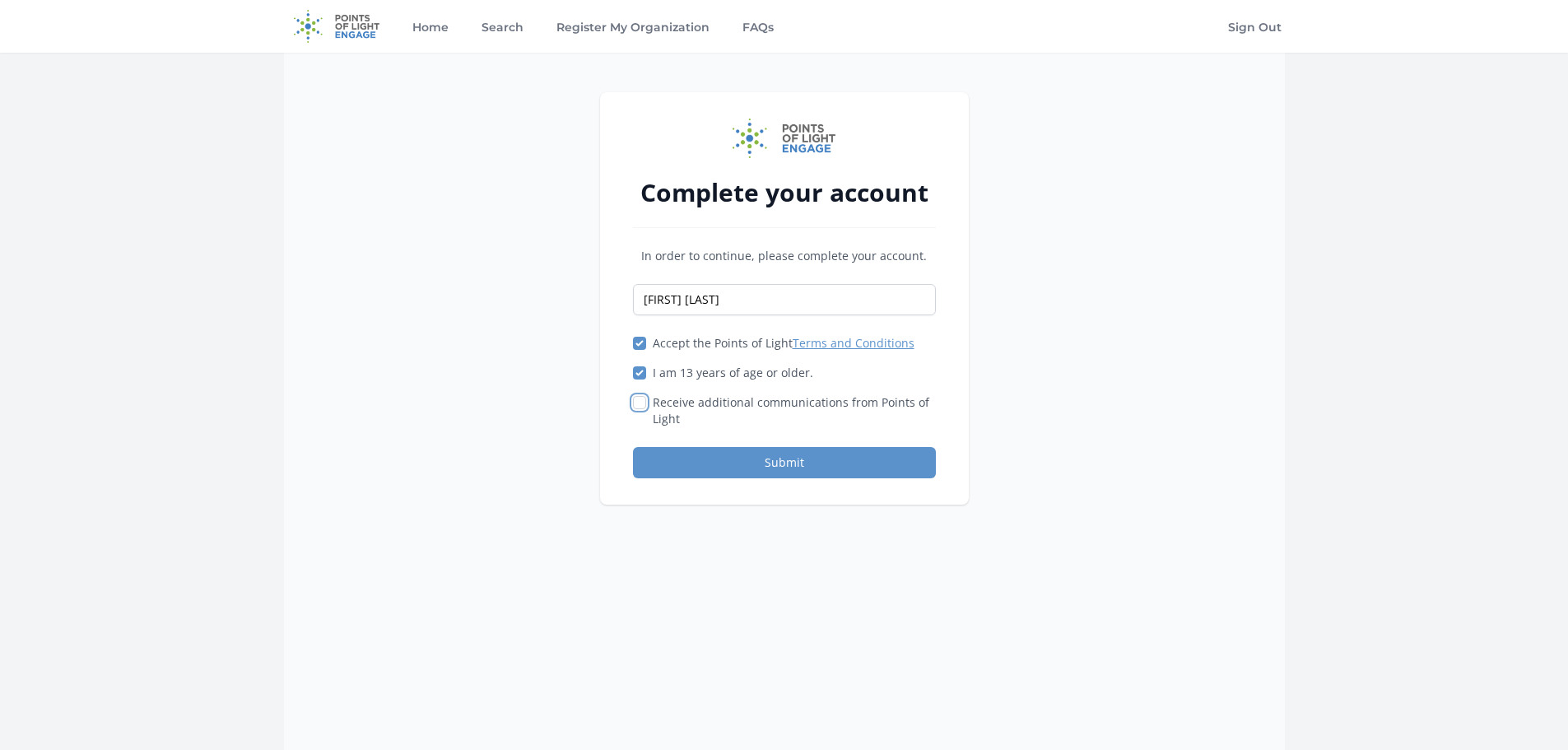 click on "Receive additional communications from Points of Light" at bounding box center (640, 403) 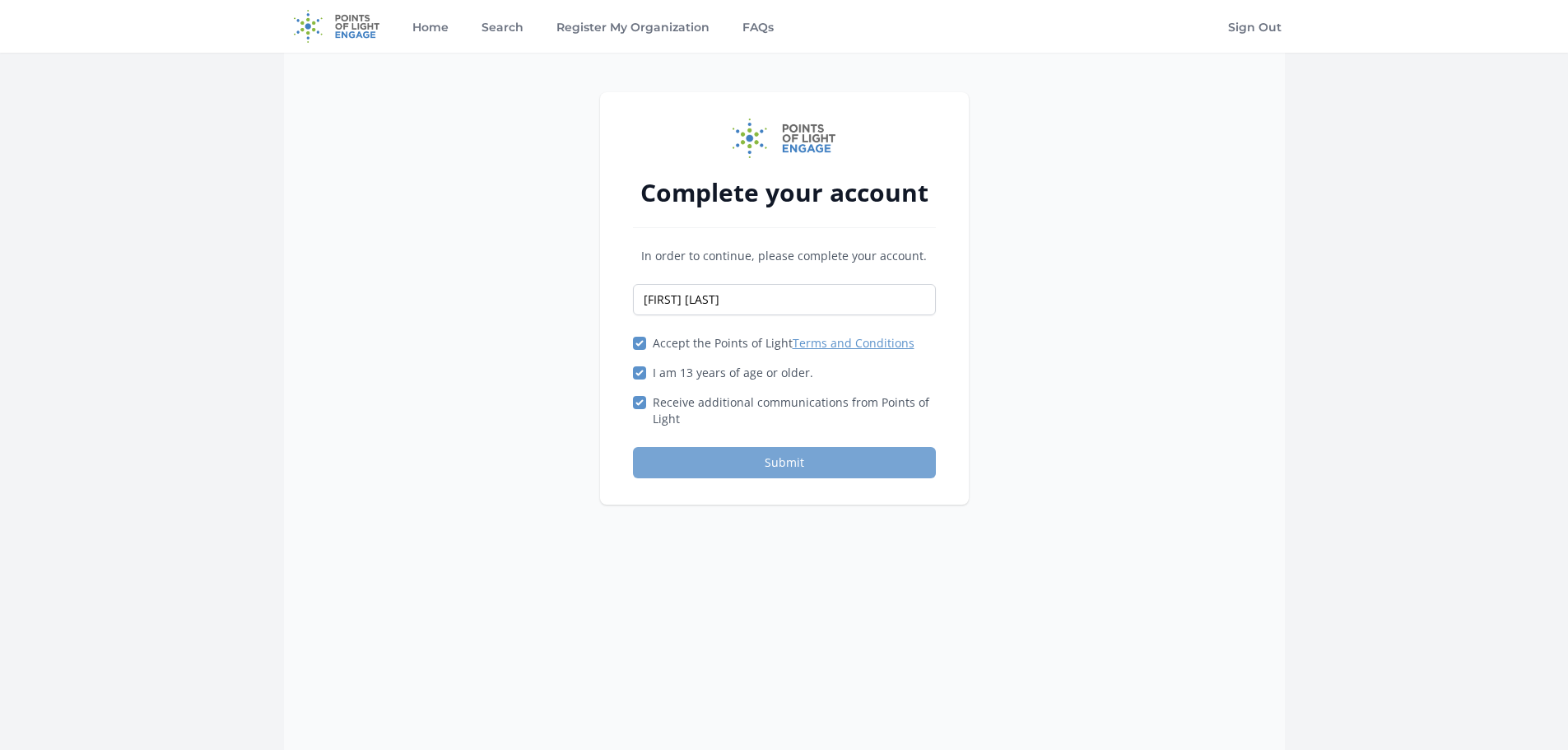 click on "In order to continue, please complete your account.
Nathaniel Grant
Accept the Points of Light  Terms and Conditions" at bounding box center [784, 363] 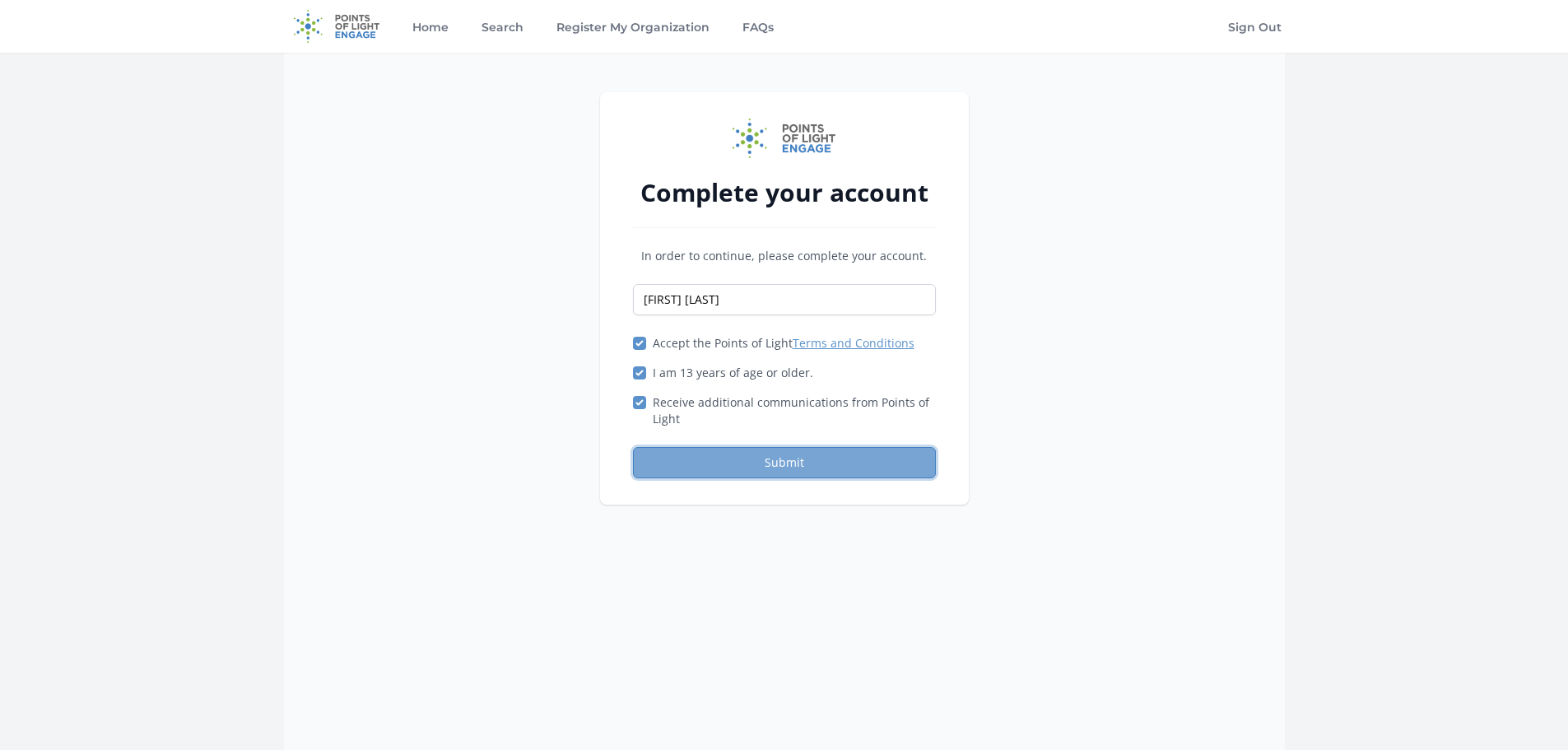 click on "Submit" at bounding box center [784, 463] 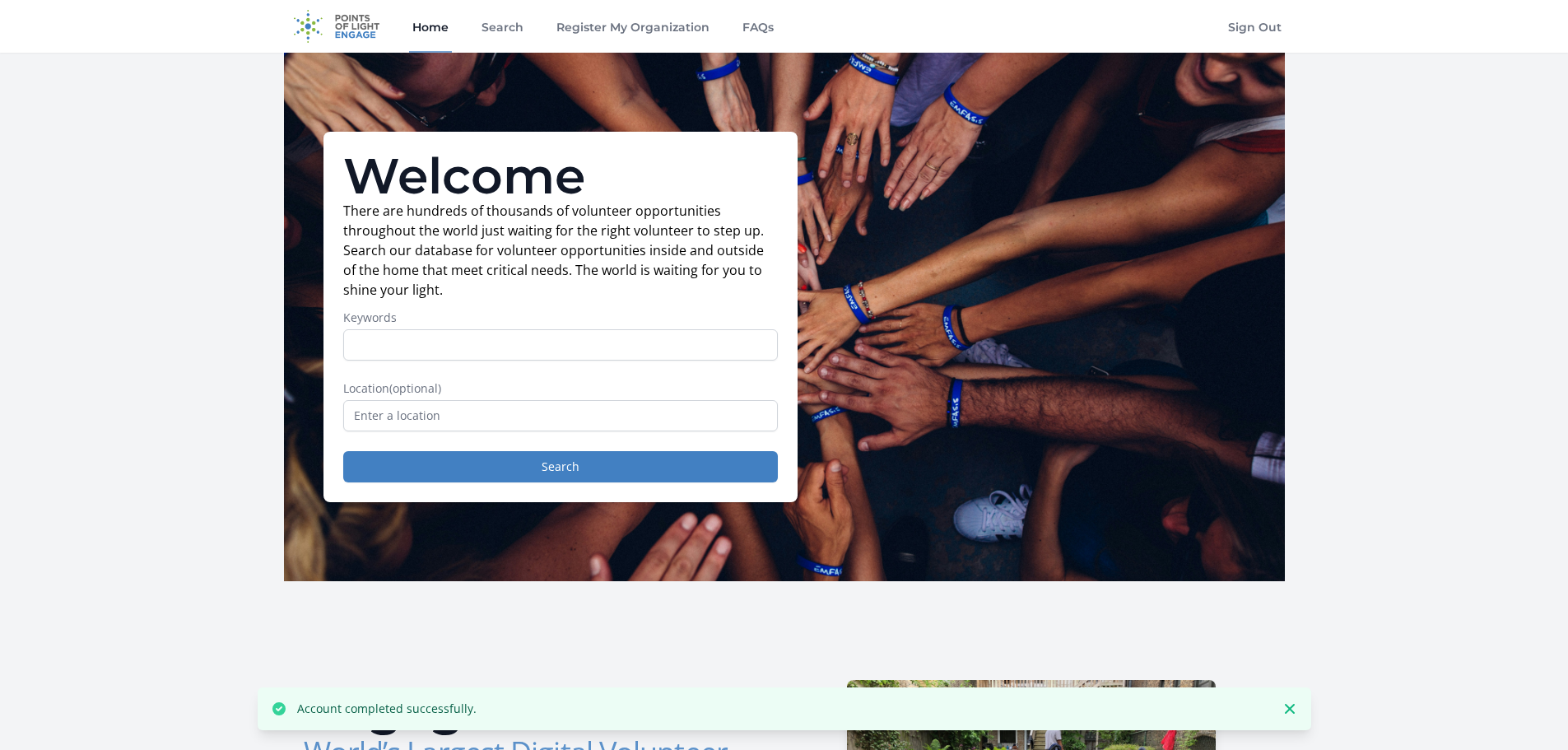 scroll, scrollTop: 0, scrollLeft: 0, axis: both 